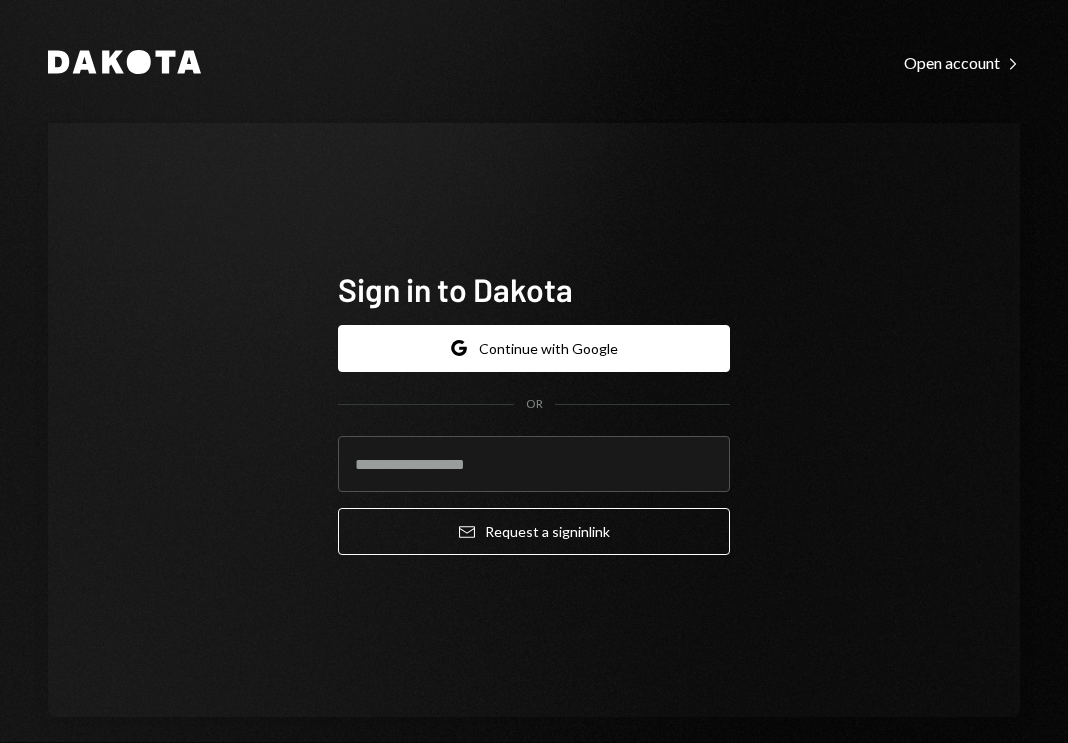 scroll, scrollTop: 0, scrollLeft: 0, axis: both 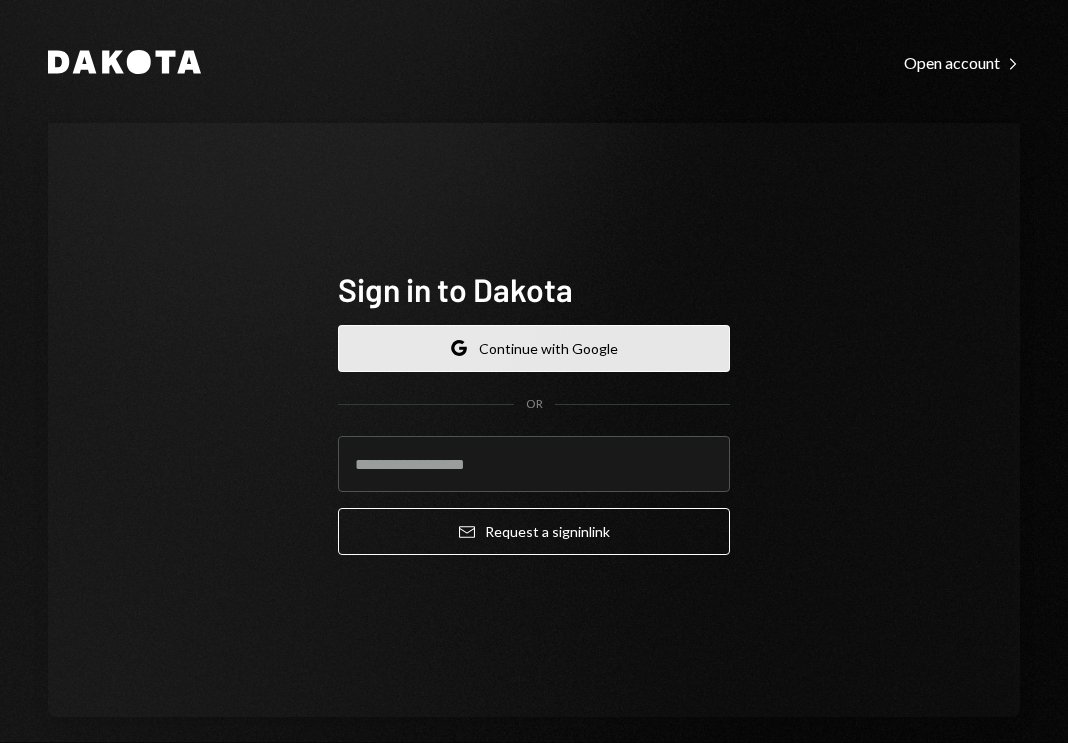click on "Google  Continue with Google" at bounding box center [534, 348] 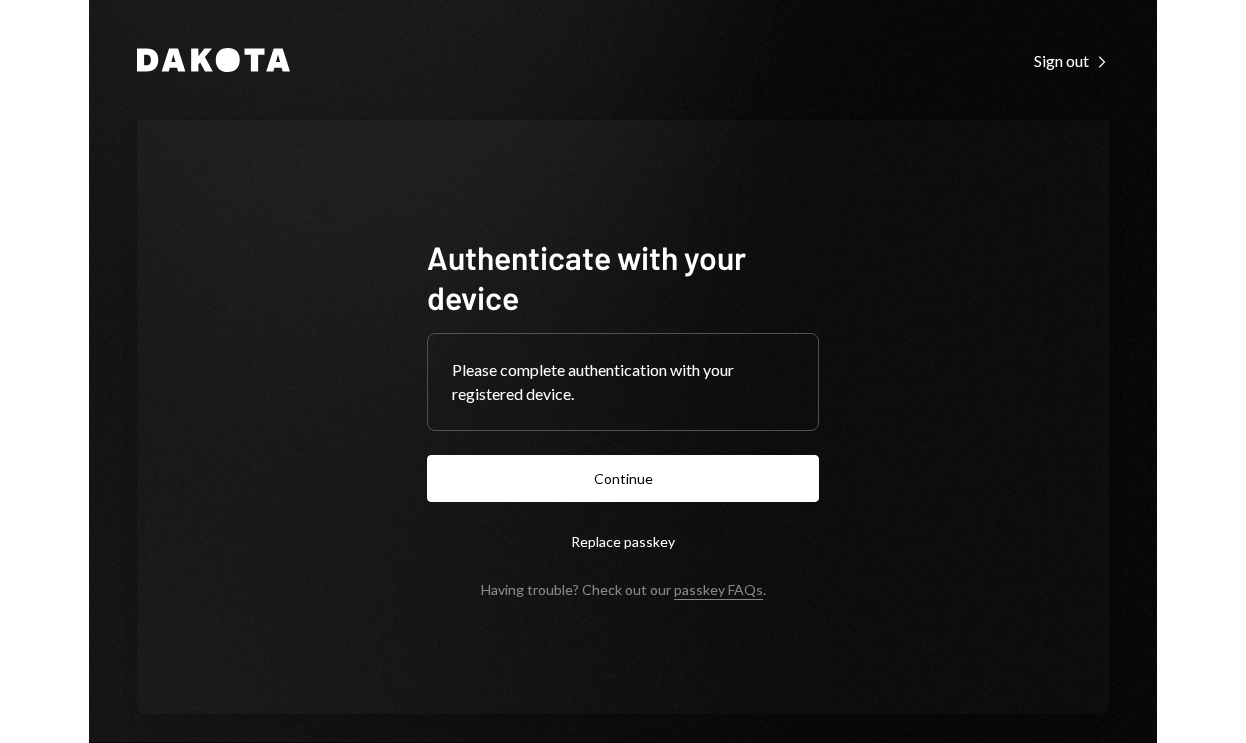 scroll, scrollTop: 0, scrollLeft: 0, axis: both 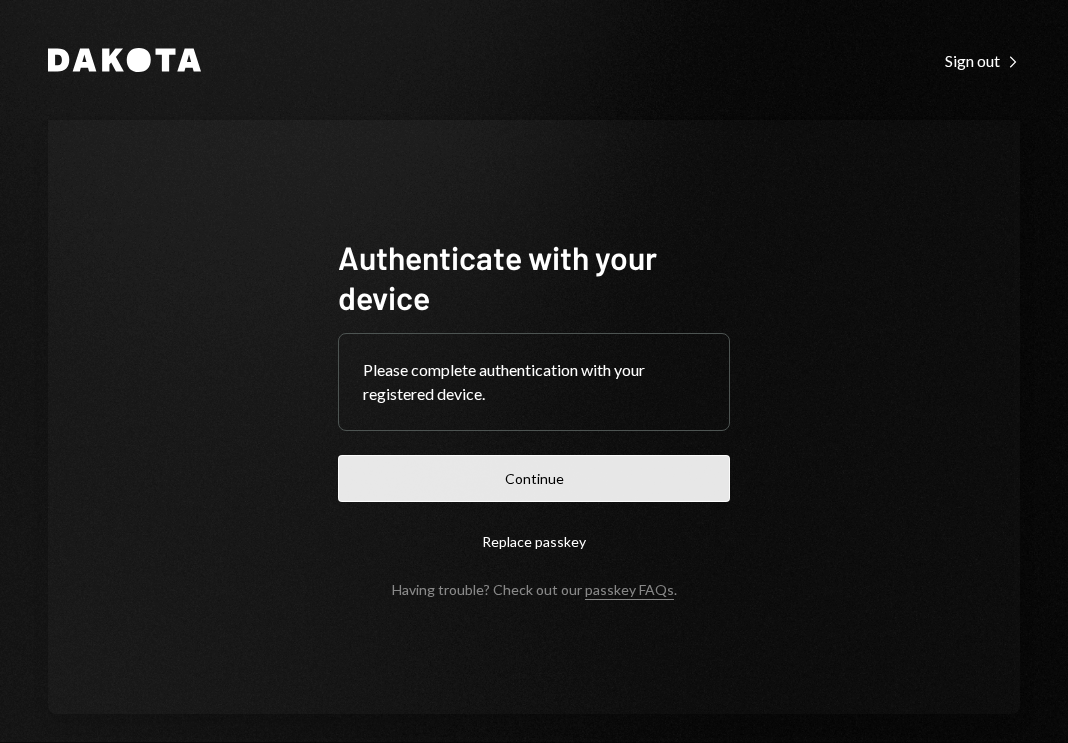 click on "Continue" at bounding box center (534, 478) 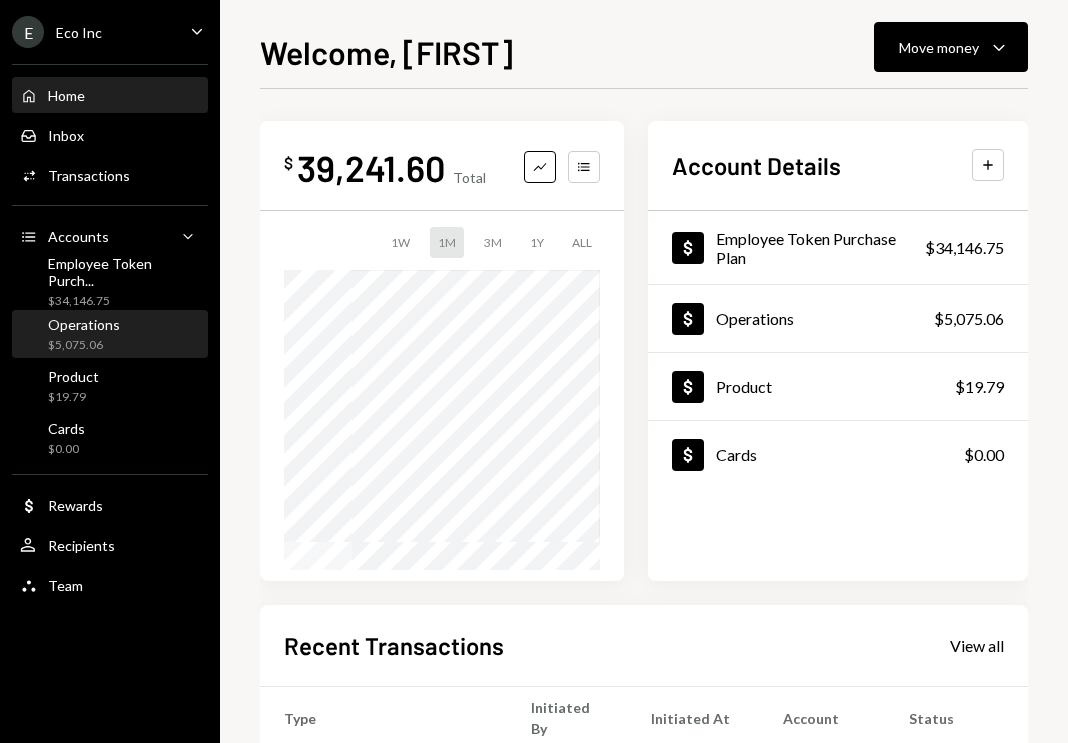 click on "Operations" at bounding box center (84, 324) 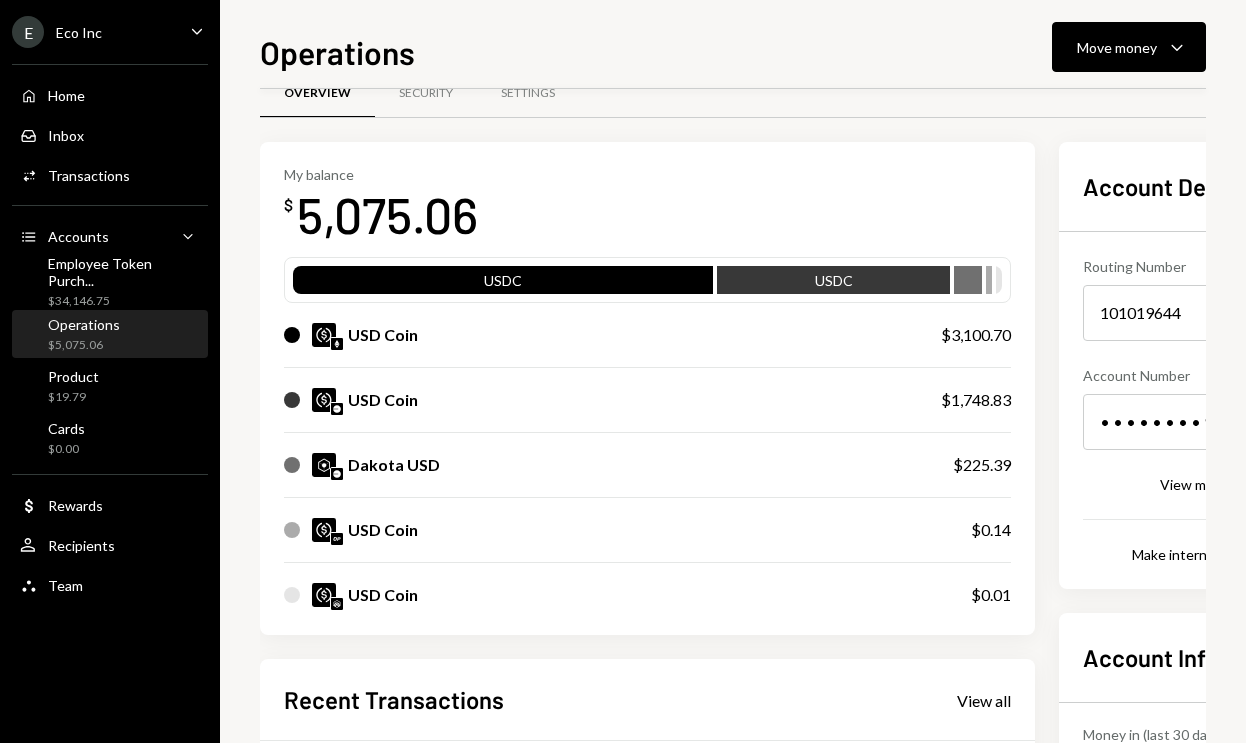 scroll, scrollTop: 0, scrollLeft: 0, axis: both 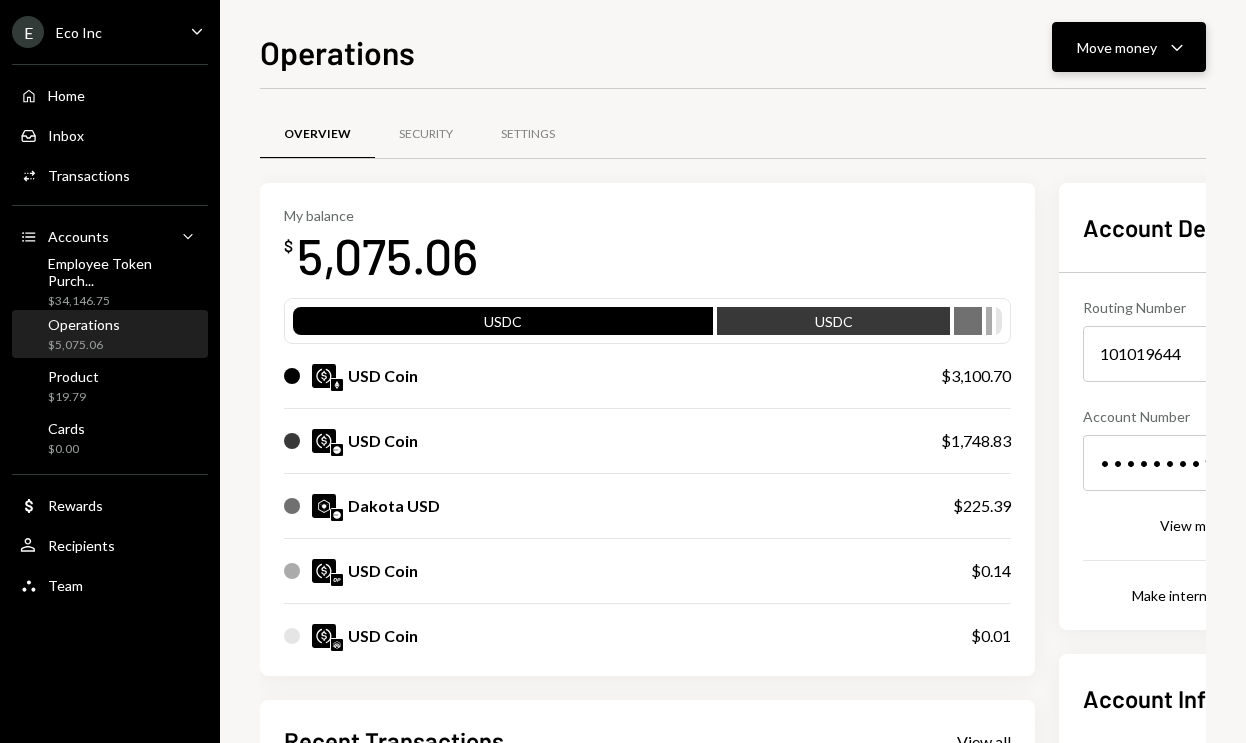 click on "Move money Caret Down" at bounding box center [1129, 47] 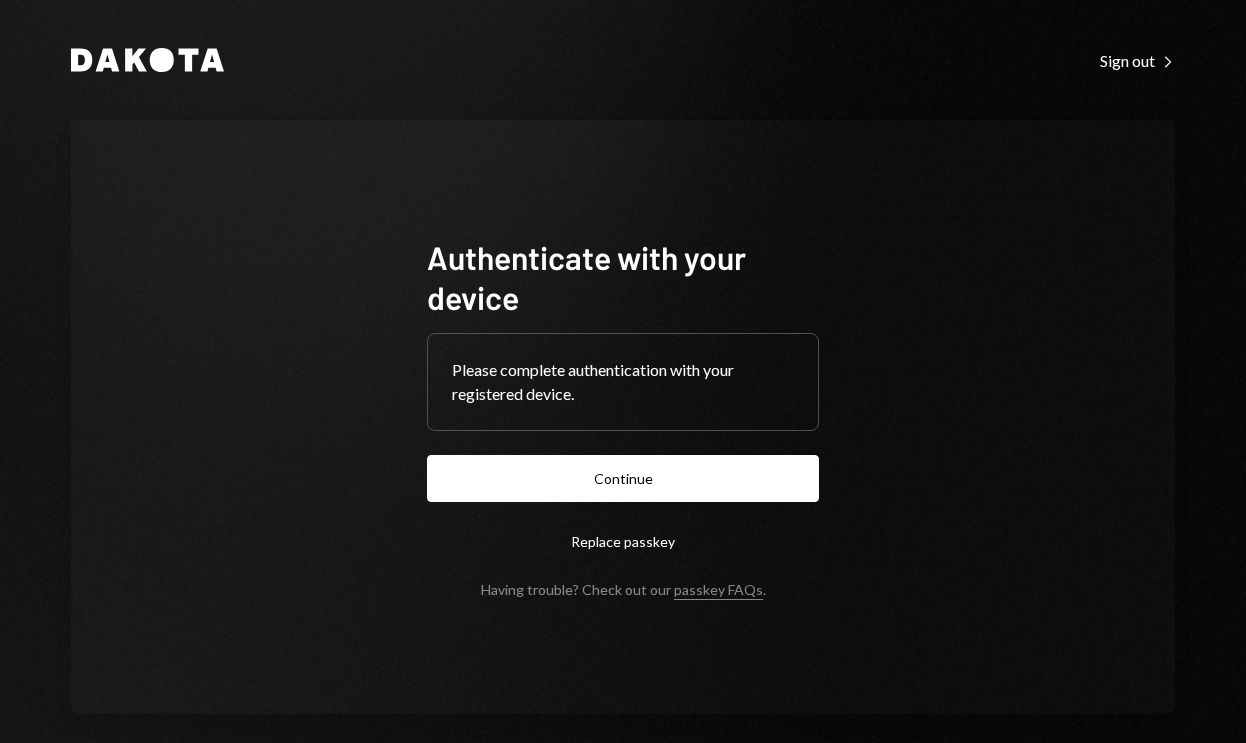 scroll, scrollTop: 0, scrollLeft: 0, axis: both 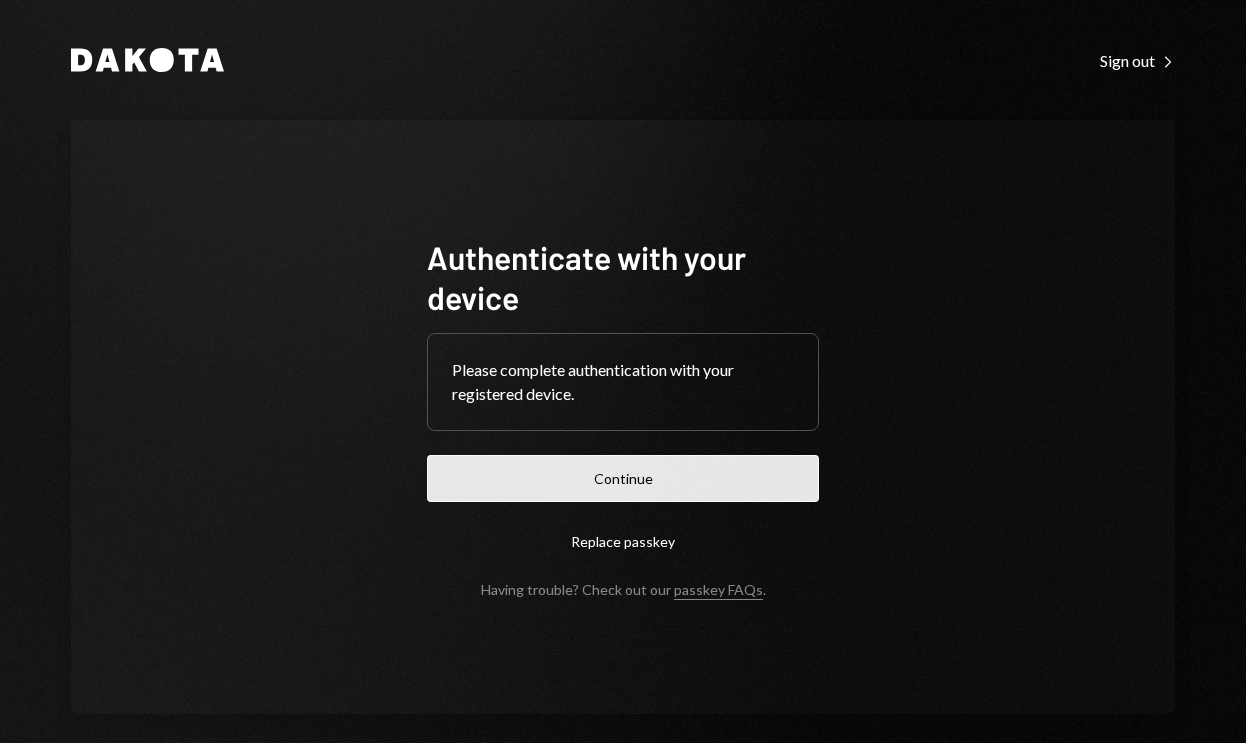 click on "Continue" at bounding box center [623, 478] 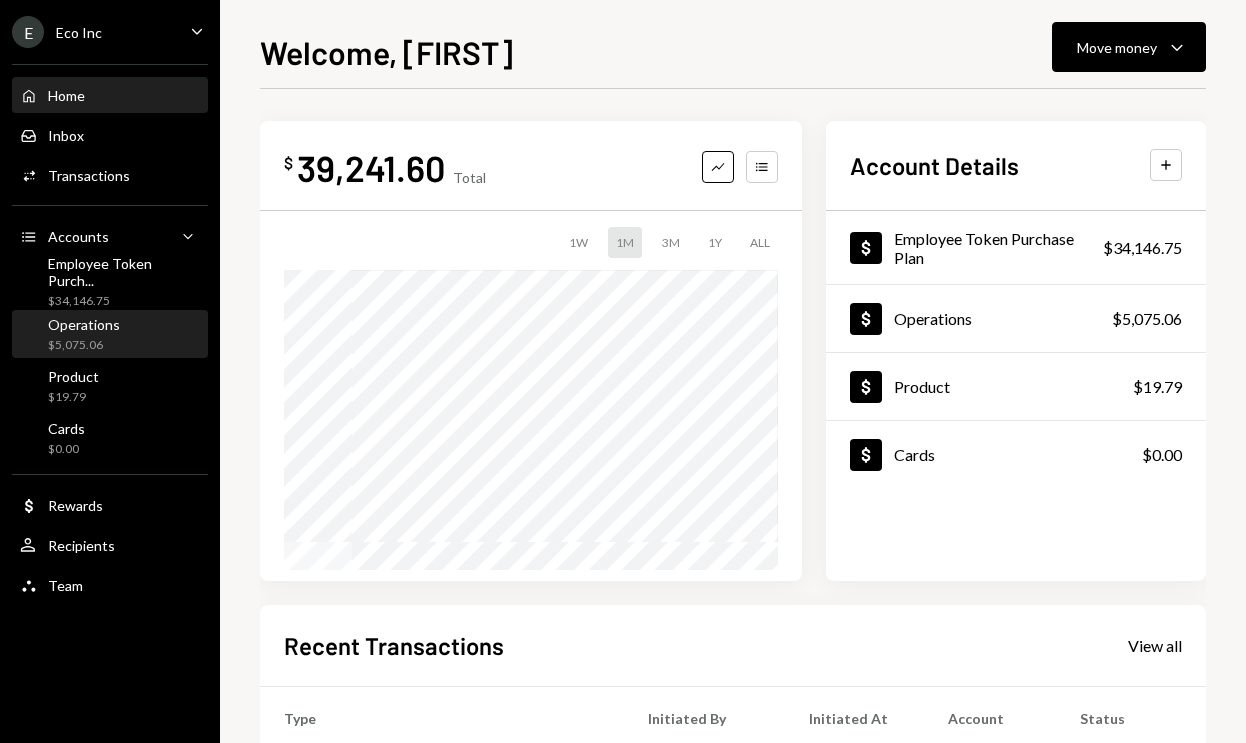 click on "$5,075.06" at bounding box center (84, 345) 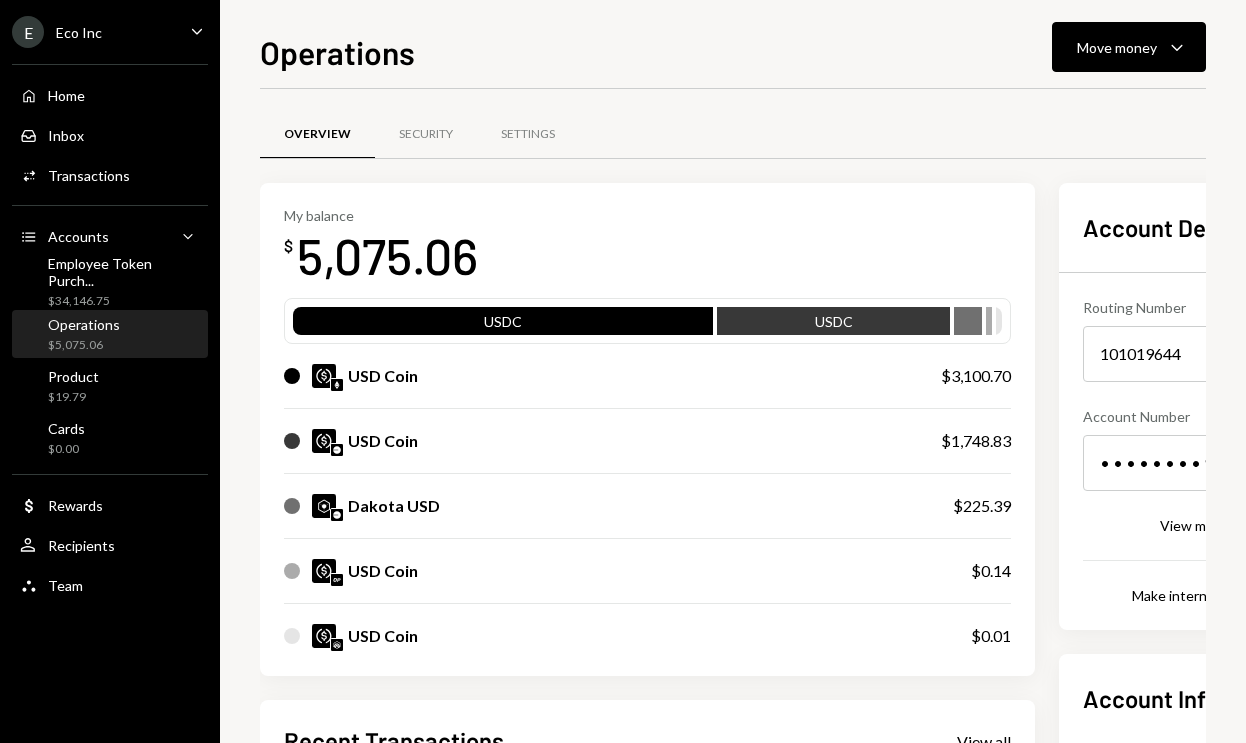 click on "Operations Move money Caret Down Overview Security Settings My balance $ 5,075.06 USDC USDC USD Coin $3,100.70 USD Coin $1,748.83 Dakota USD $225.39 USD Coin $0.14 USD Coin $0.01 Recent Transactions View all Type Initiated By Initiated At Status Billing Drawdown Withdrawal 45  DKUSD Dakota System 07/07/2025 Completed Withdrawal 100  USDC [FIRST] [LAST] 07/01/2025 Completed Withdrawal 3,072.46  USDC [FIRST] [LAST] 07/01/2025 Completed Withdrawal 1,000  USDC [FIRST] [LAST] 06/24/2025 Completed Withdrawal 500  USDC [FIRST] [LAST] 06/23/2025 Completed Account Details Routing Number 101019644 Copy Account Number • • • • • • • •  9974 Show Copy View more details Right Arrow Make international deposit Right Arrow Account Information Money in (last 30 days) Up Right Arrow $121,056.31 Money out (last 30 days) Down Right Arrow $228,837.78 View address details Right Arrow" at bounding box center (733, 371) 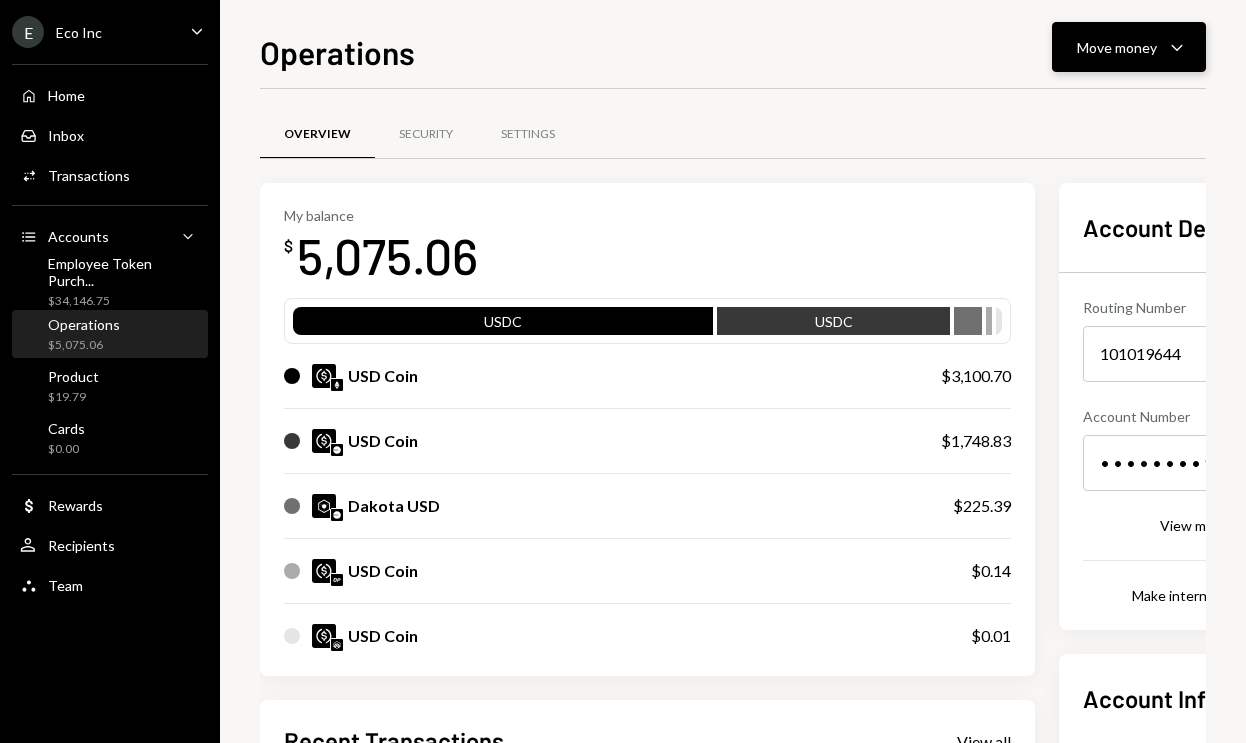 click on "Move money" at bounding box center [1117, 47] 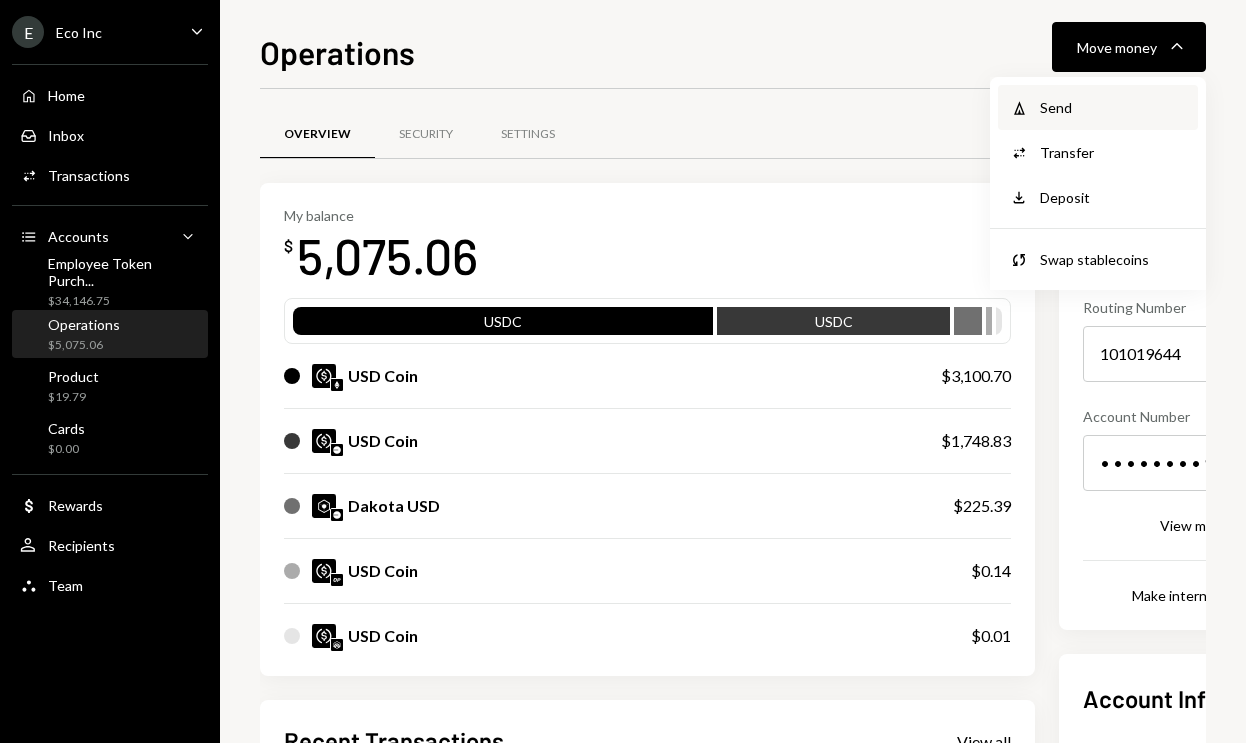 click on "Send" at bounding box center [1113, 107] 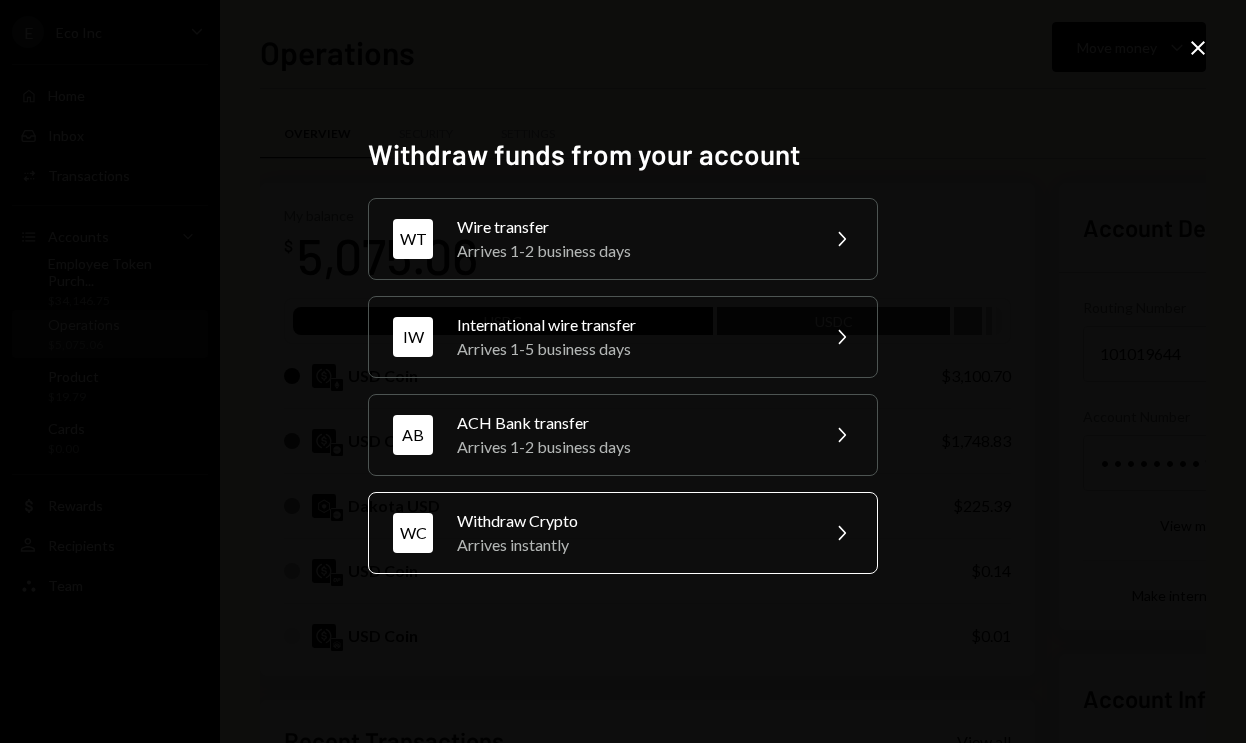 click on "Withdraw Crypto" at bounding box center (631, 227) 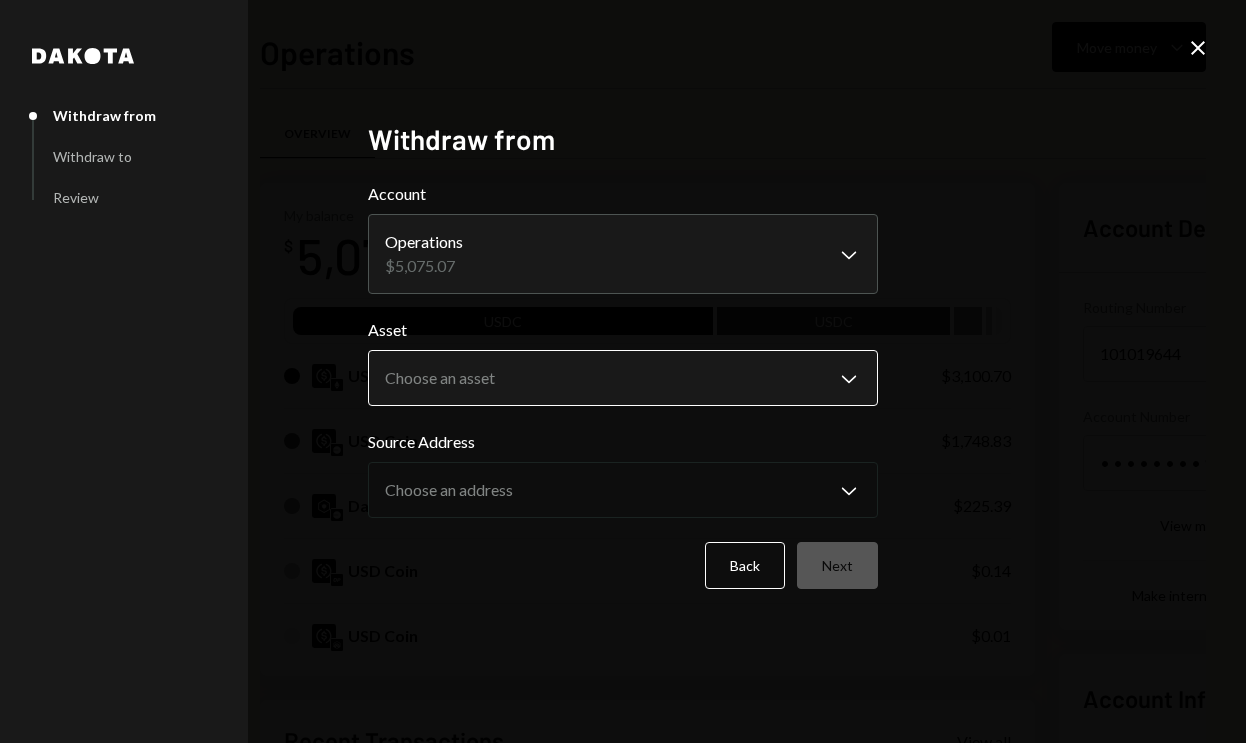 click on "E Eco Inc Caret Down Home Home Inbox Inbox Activities Transactions Accounts Accounts Caret Down Employee Token Purch... $34,146.75 Operations $5,075.06 Product $19.79 Cards $0.00 Dollar Rewards User Recipients Team Team Operations Move money Caret Down Overview Security Settings My balance $ 5,075.06 USDC USDC USD Coin $3,100.70 USD Coin $1,748.83 Dakota USD $225.39 USD Coin $0.14 USD Coin $0.01 Recent Transactions View all Type Initiated By Initiated At Status Billing Drawdown Withdrawal 45  DKUSD Dakota System 07/07/2025 Completed Withdrawal 100  USDC [FIRST] [LAST] 07/01/2025 Completed Withdrawal 3,072.46  USDC [FIRST] [LAST] 07/01/2025 Completed Withdrawal 1,000  USDC [FIRST] [LAST] 06/24/2025 Completed Withdrawal 500  USDC [FIRST] [LAST] 06/23/2025 Completed Account Details Routing Number 101019644 Copy Account Number • • • • • • • •  9974 Show Copy View more details Right Arrow Make international deposit Right Arrow Account Information Money in (last 30 days) Up Right Arrow $121,056.31 Down Right Arrow" at bounding box center [623, 371] 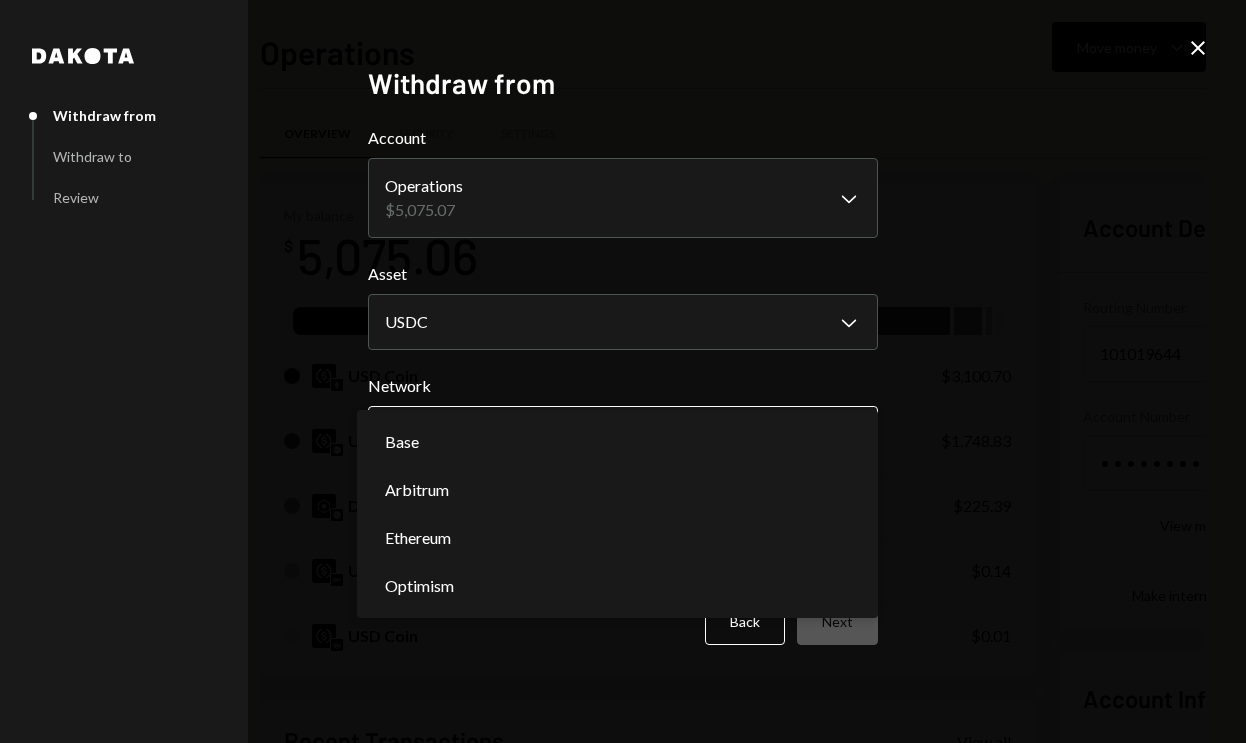 click on "E Eco Inc Caret Down Home Home Inbox Inbox Activities Transactions Accounts Accounts Caret Down Employee Token Purch... $34,146.75 Operations $5,075.06 Product $19.79 Cards $0.00 Dollar Rewards User Recipients Team Team Operations Move money Caret Down Overview Security Settings My balance $ 5,075.06 USDC USDC USD Coin $3,100.70 USD Coin $1,748.83 Dakota USD $225.39 USD Coin $0.14 USD Coin $0.01 Recent Transactions View all Type Initiated By Initiated At Status Billing Drawdown Withdrawal 45  DKUSD Dakota System 07/07/2025 Completed Withdrawal 100  USDC [FIRST] [LAST] 07/01/2025 Completed Withdrawal 3,072.46  USDC [FIRST] [LAST] 07/01/2025 Completed Withdrawal 1,000  USDC [FIRST] [LAST] 06/24/2025 Completed Withdrawal 500  USDC [FIRST] [LAST] 06/23/2025 Completed Account Details Routing Number 101019644 Copy Account Number • • • • • • • •  9974 Show Copy View more details Right Arrow Make international deposit Right Arrow Account Information Money in (last 30 days) Up Right Arrow $121,056.31 Down Right Arrow" at bounding box center [623, 371] 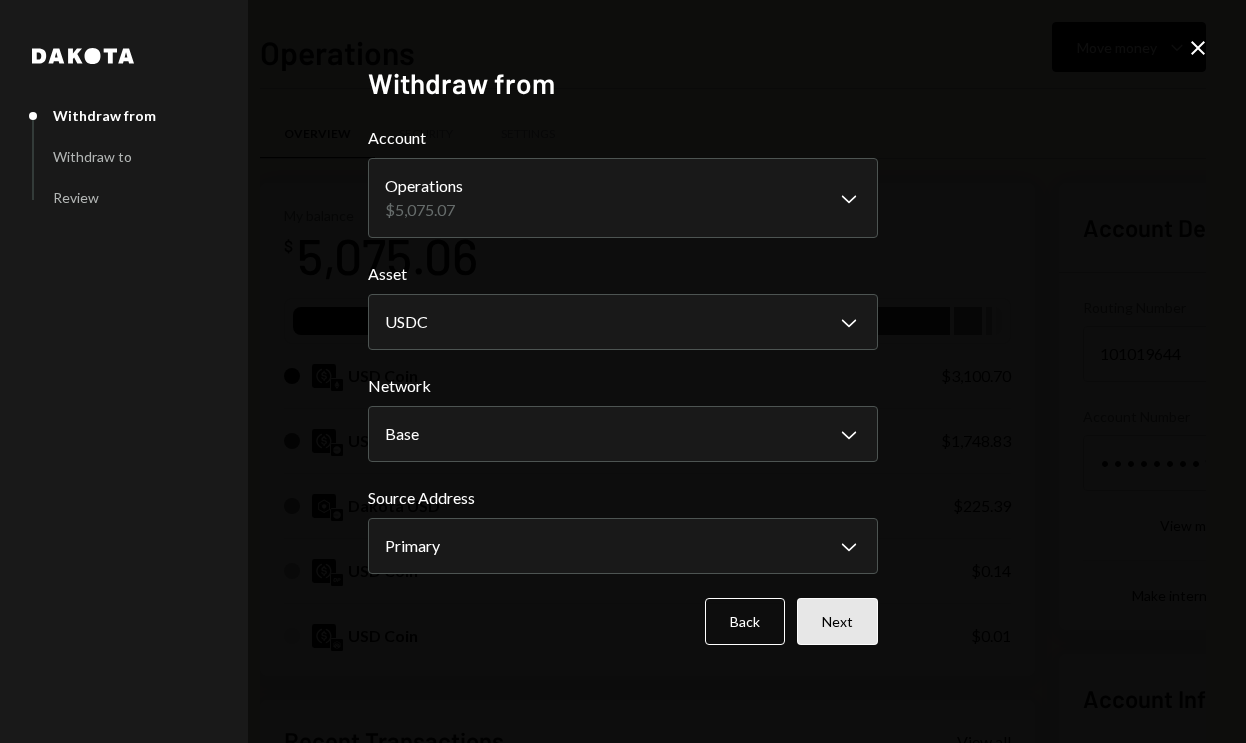 click on "Next" at bounding box center (837, 621) 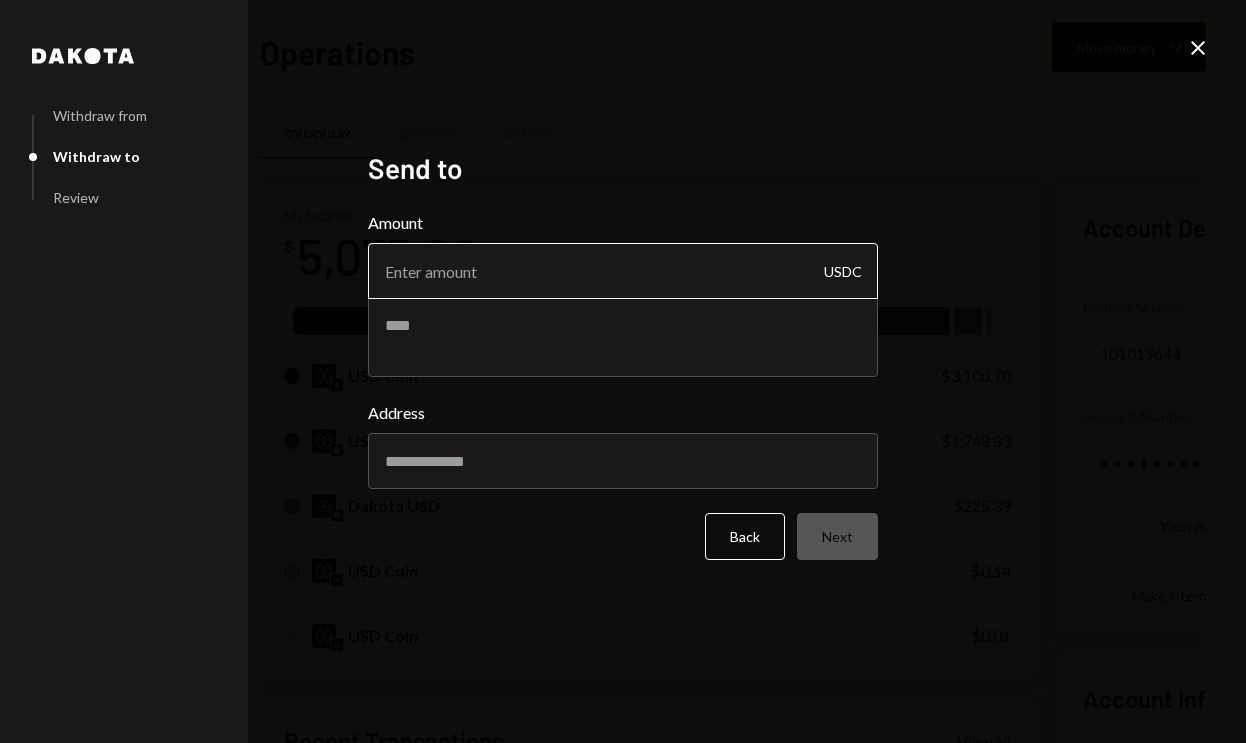 click on "Amount" at bounding box center (623, 271) 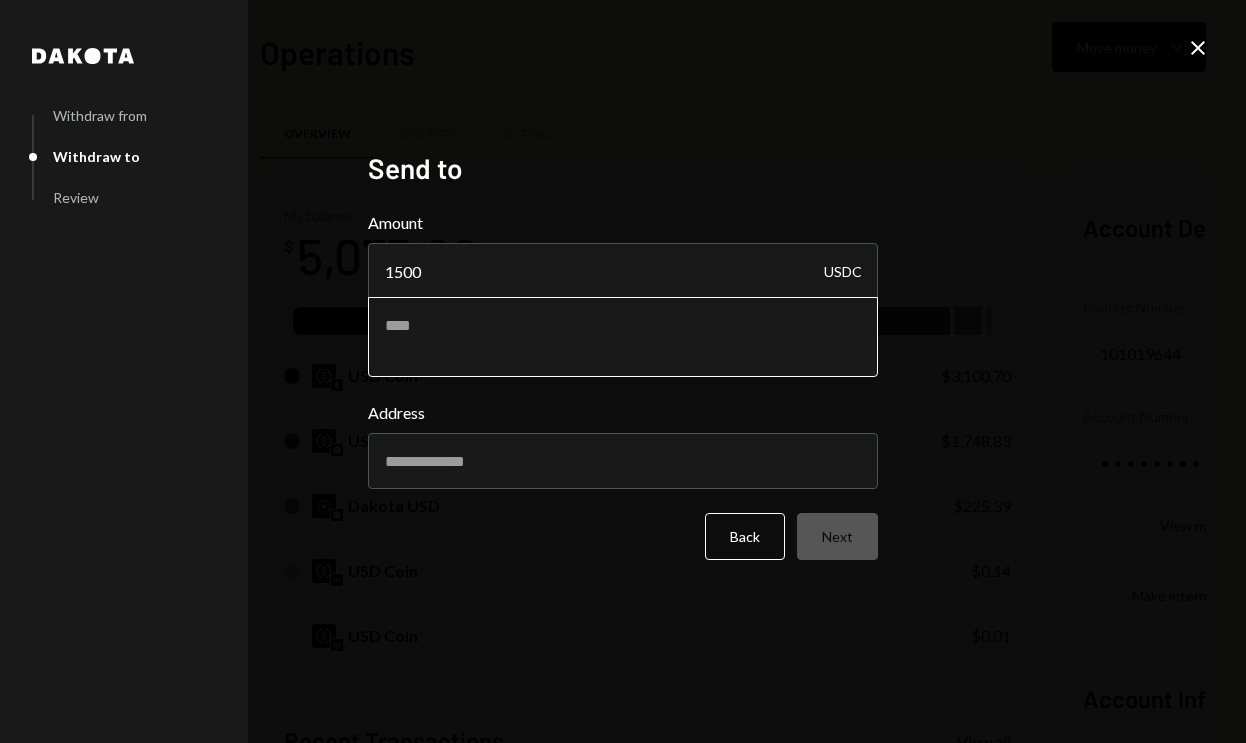 type on "1500" 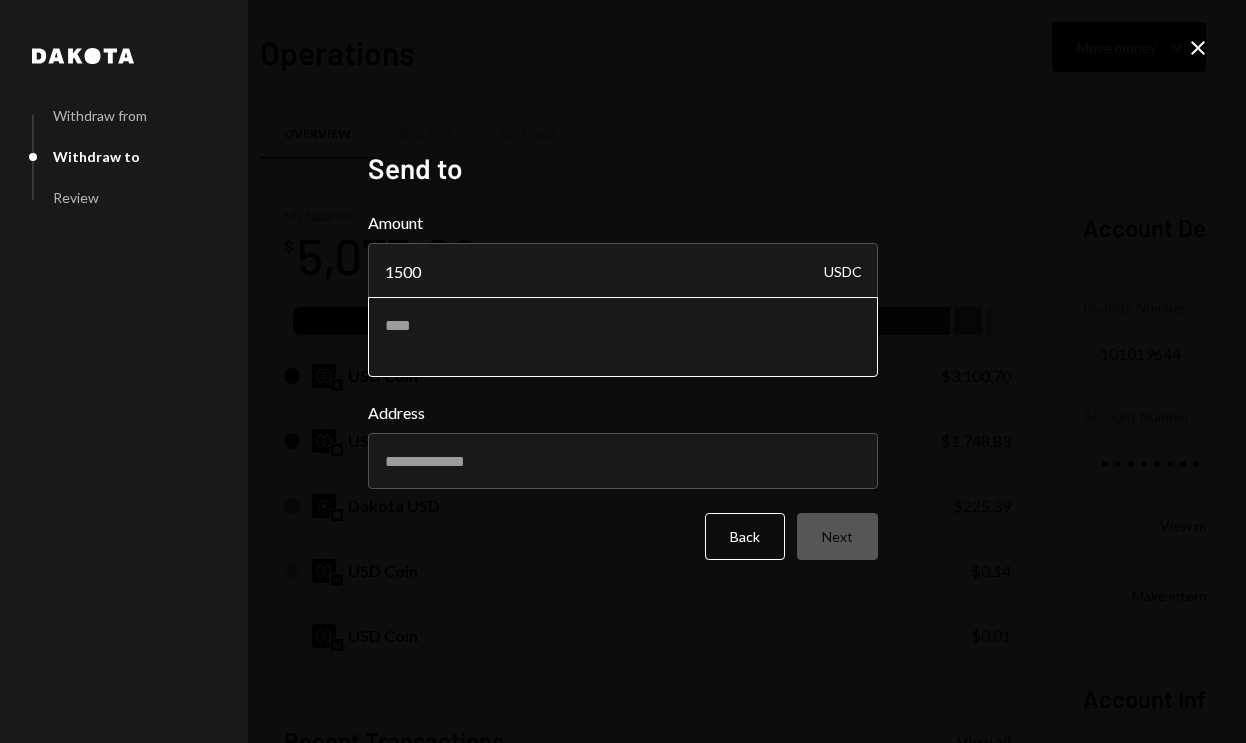 click at bounding box center [623, 337] 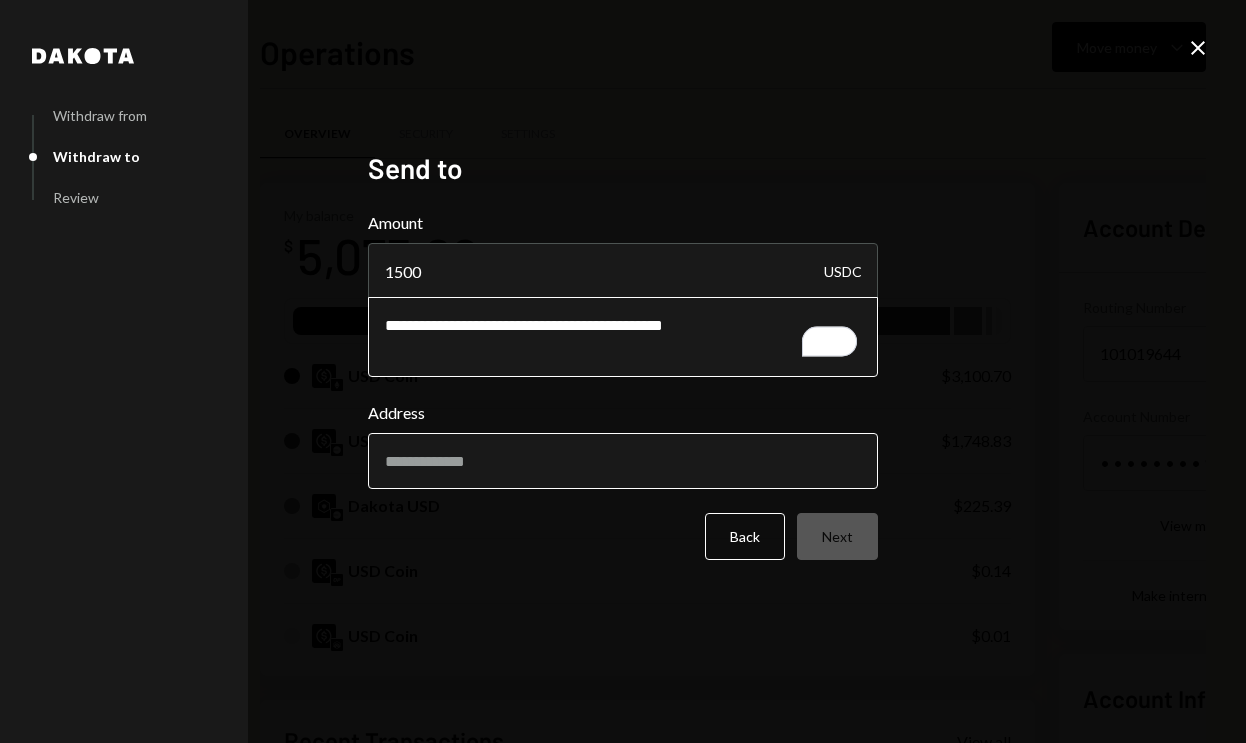 type on "**********" 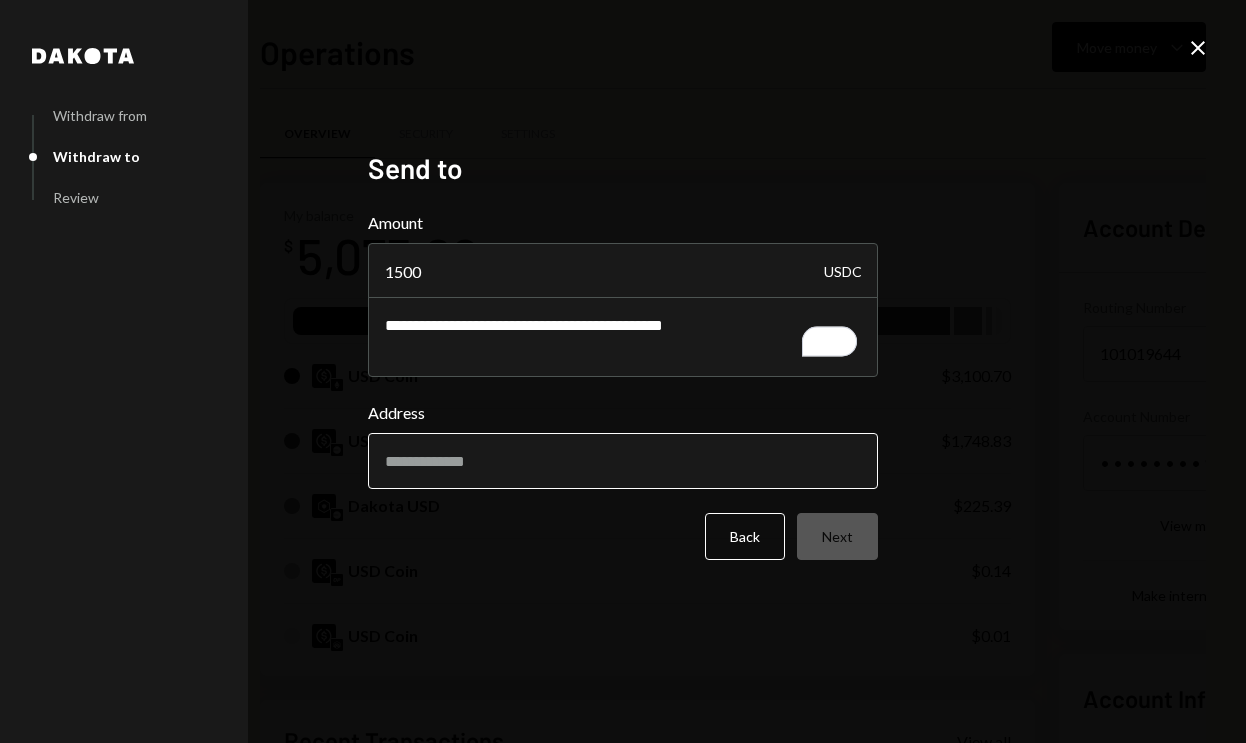 click on "Address" at bounding box center [623, 461] 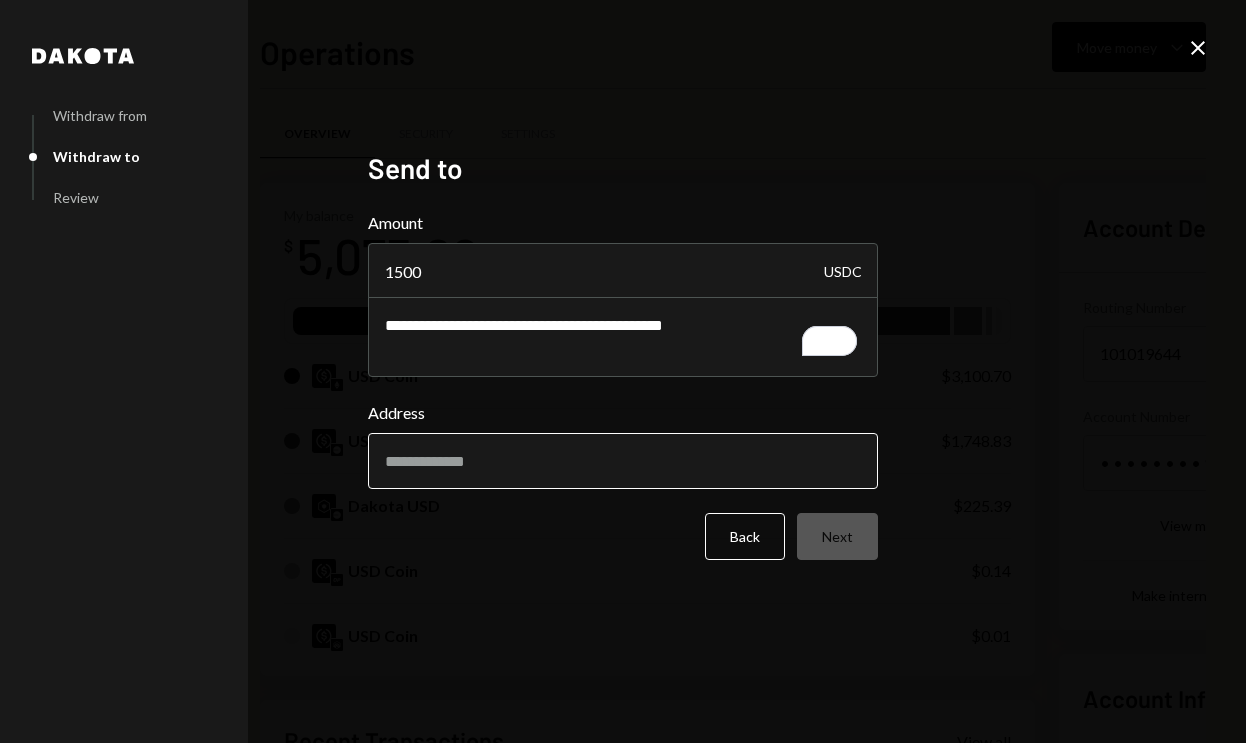 paste on "**********" 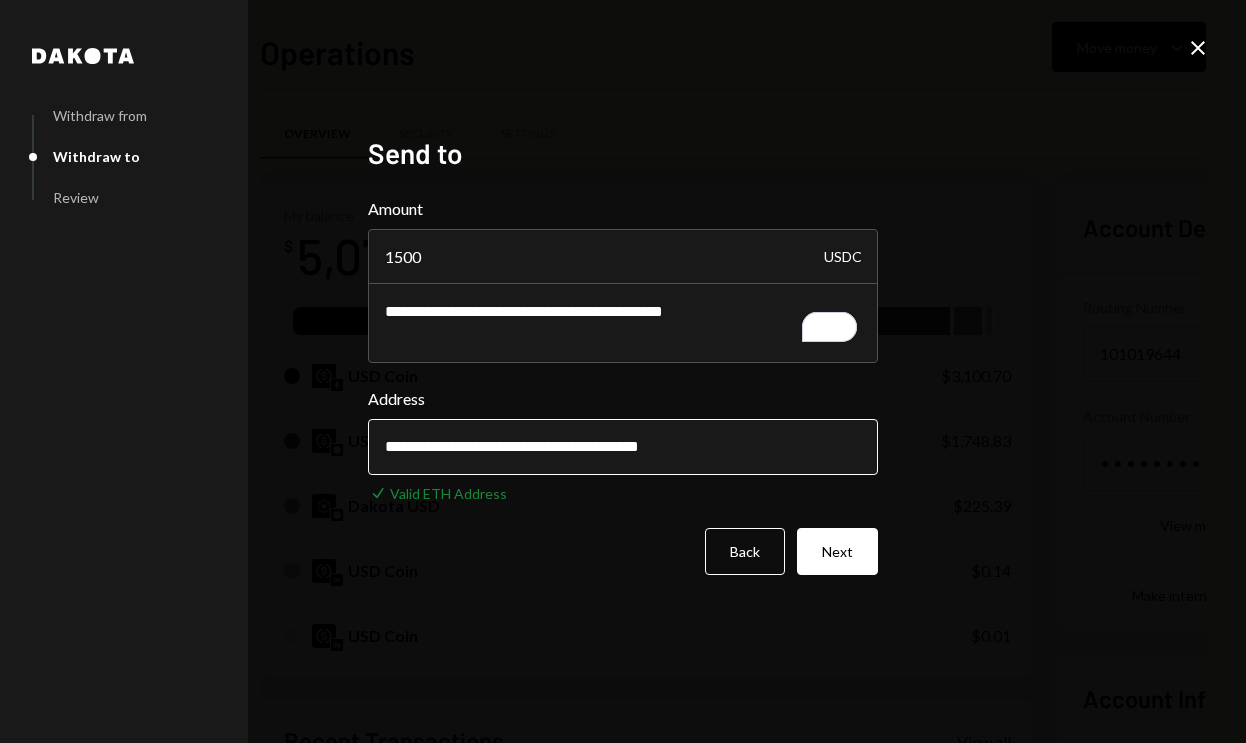 click on "**********" at bounding box center [623, 447] 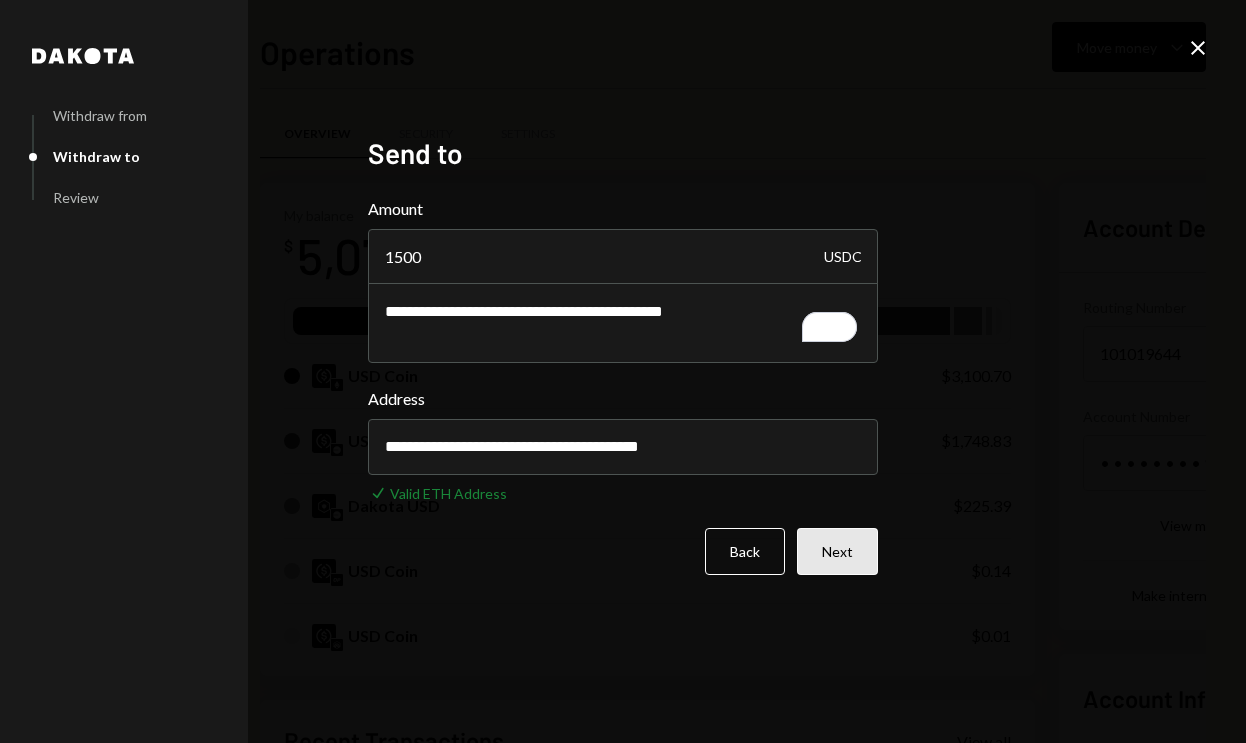 type on "**********" 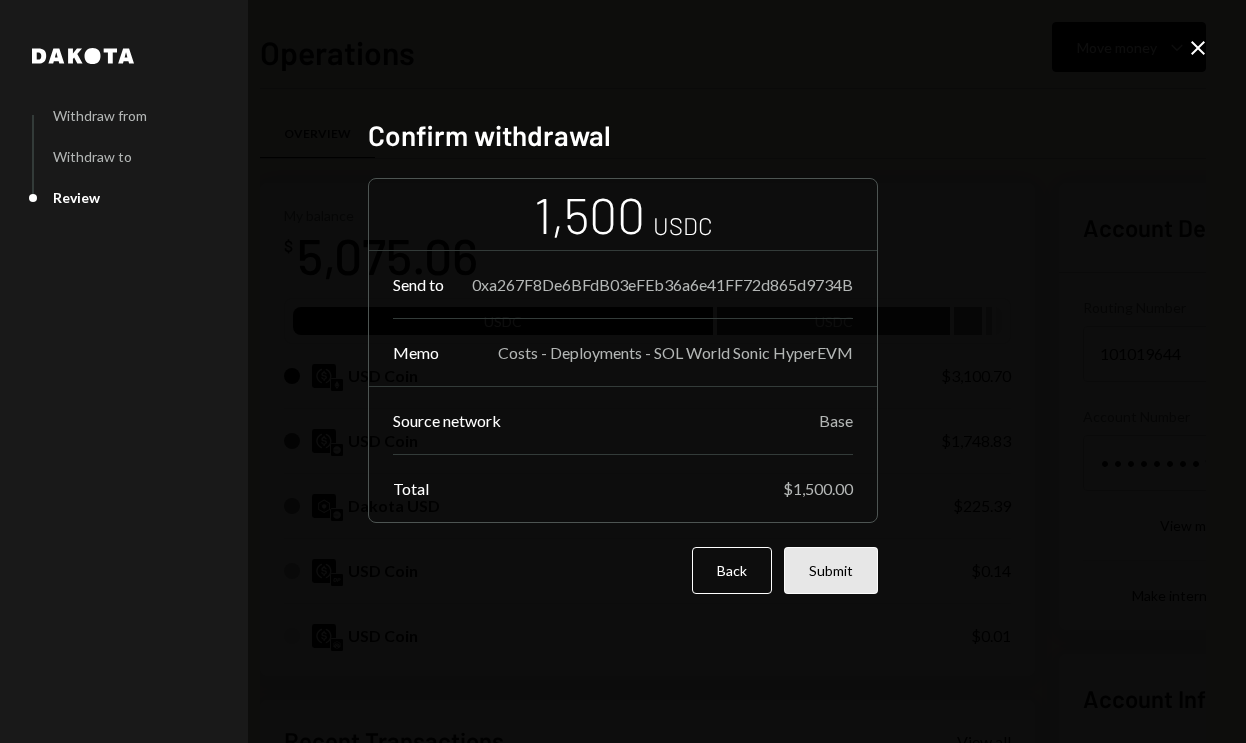 click on "Submit" at bounding box center (831, 570) 